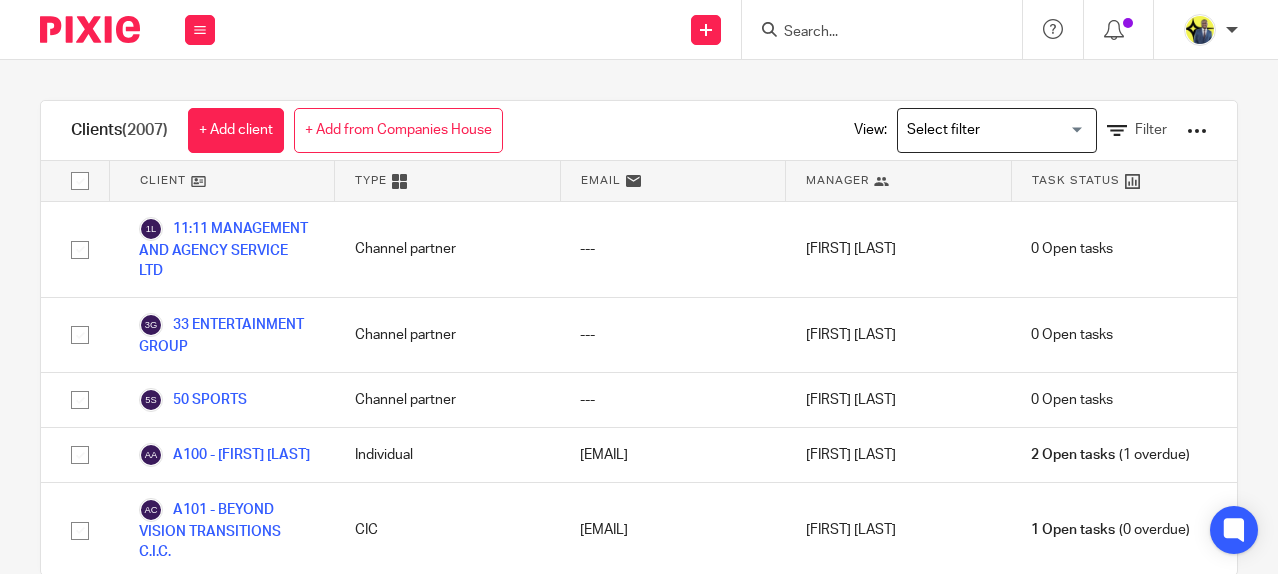 scroll, scrollTop: 0, scrollLeft: 0, axis: both 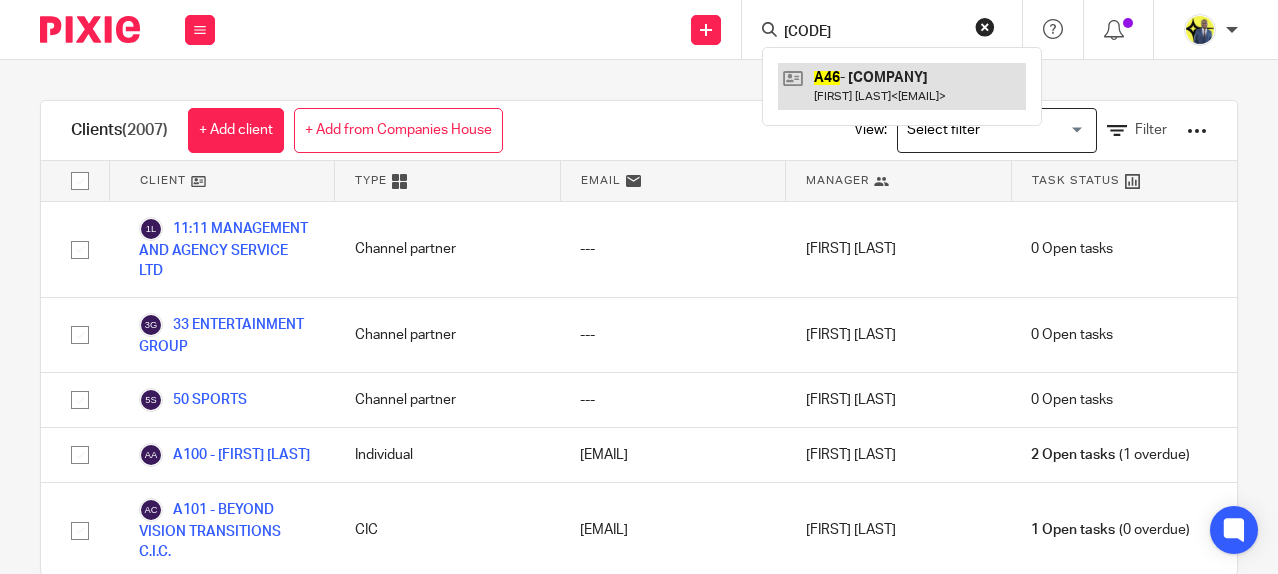 type on "[CODE]" 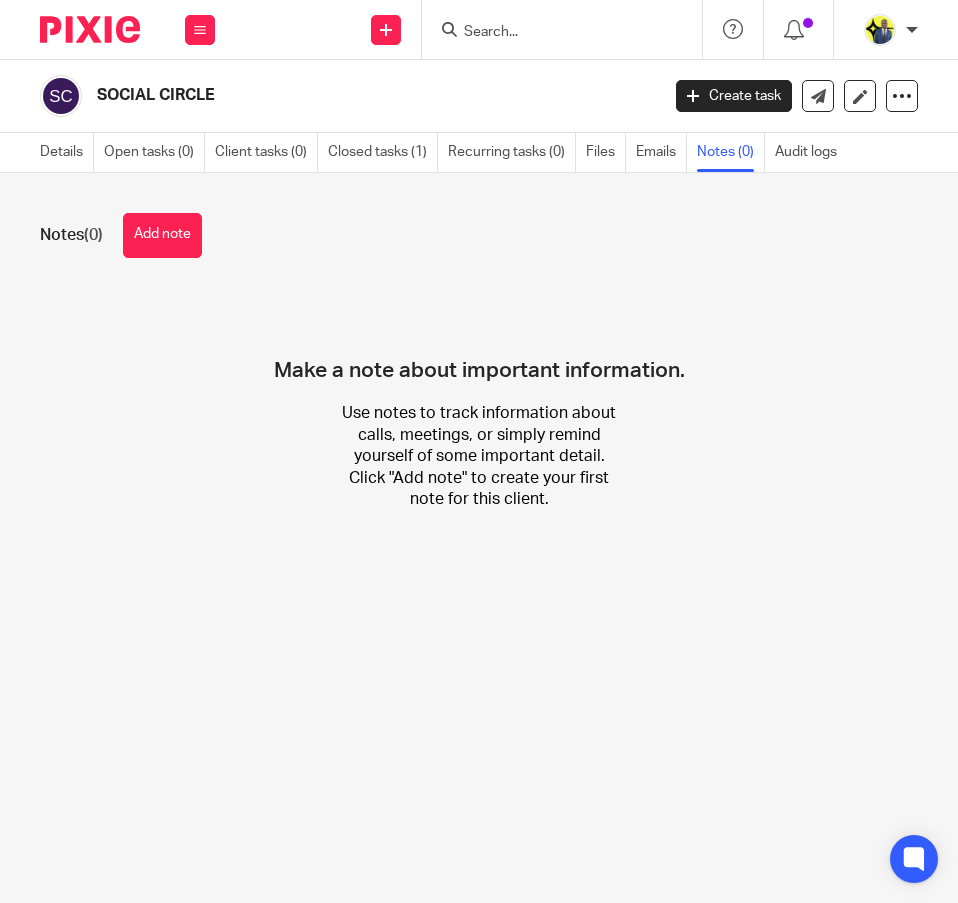 scroll, scrollTop: 0, scrollLeft: 0, axis: both 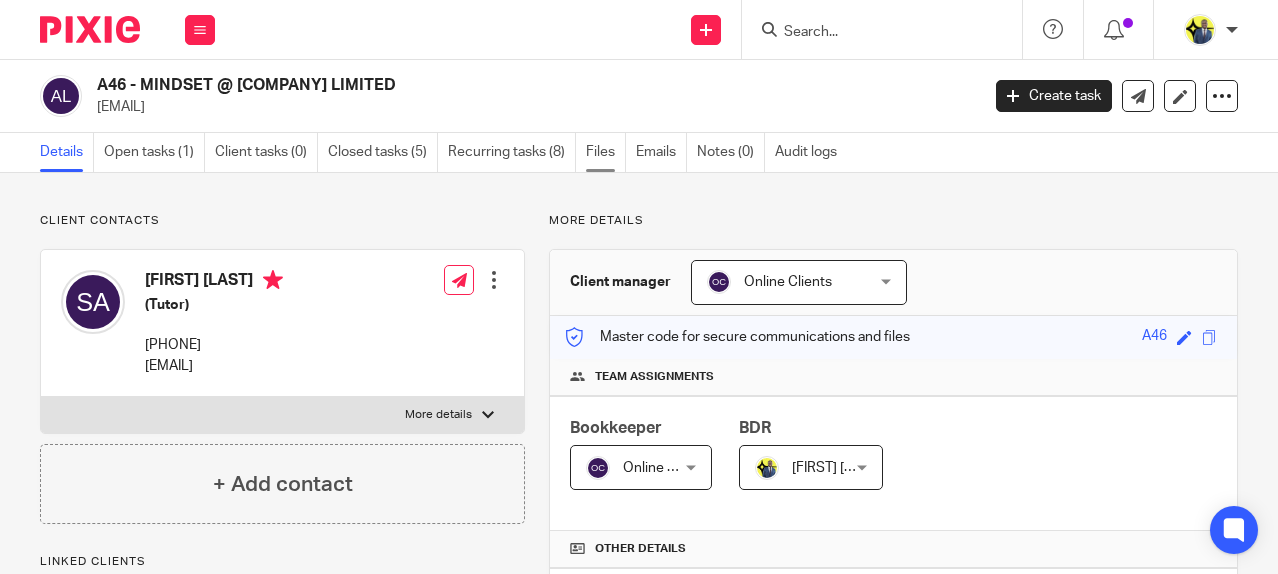 click on "Files" at bounding box center (606, 152) 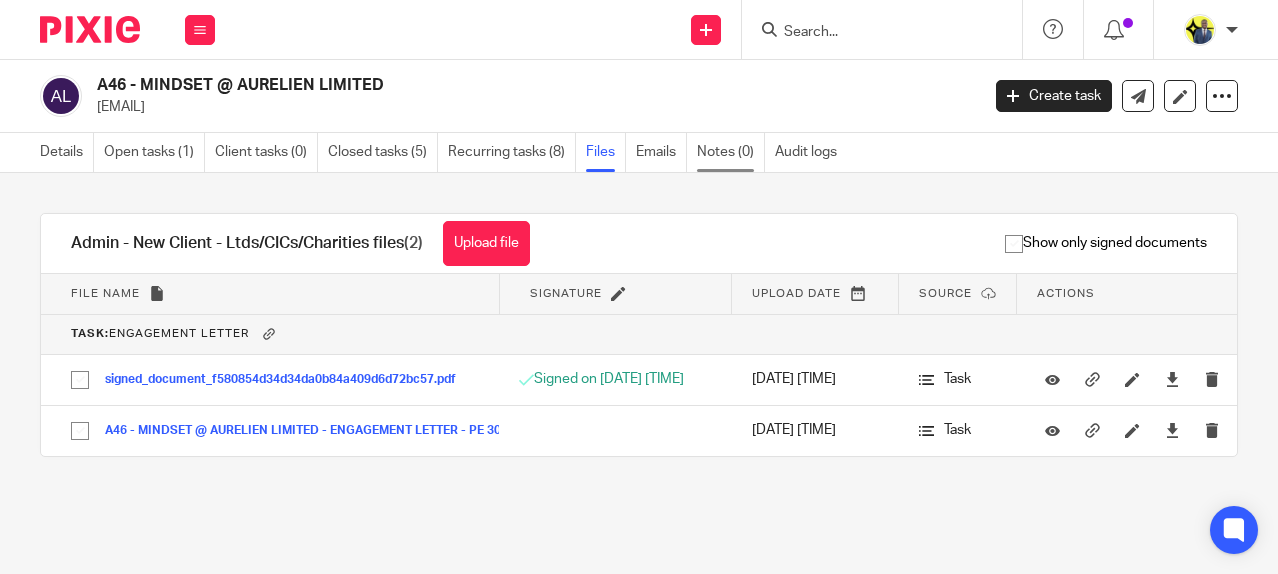 scroll, scrollTop: 0, scrollLeft: 0, axis: both 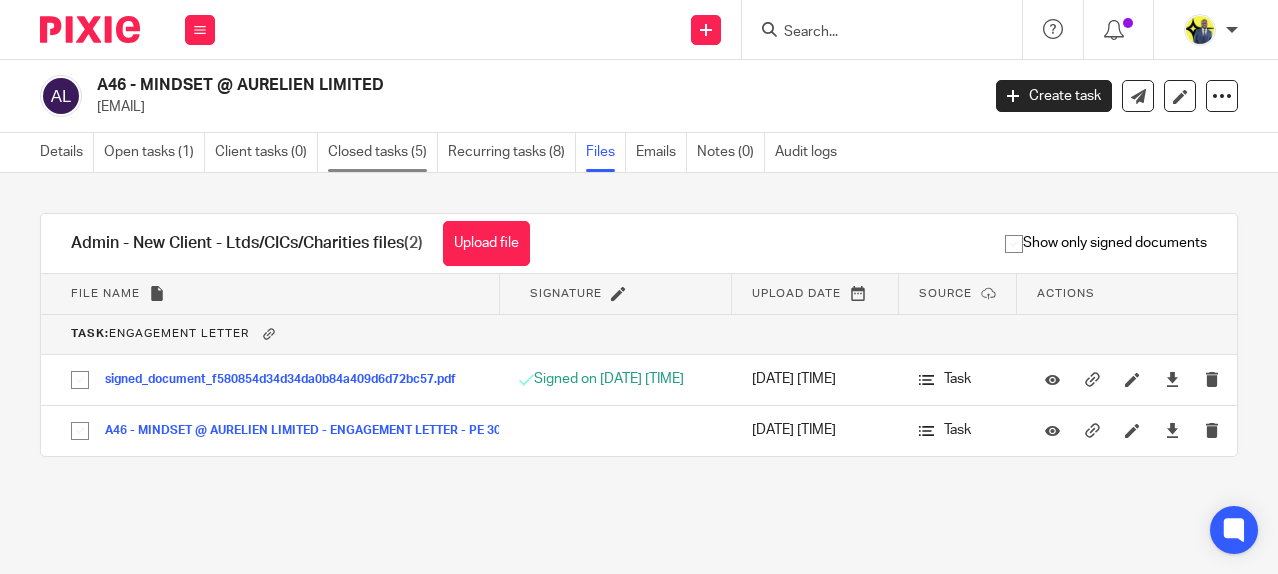 click on "Closed tasks (5)" at bounding box center (383, 152) 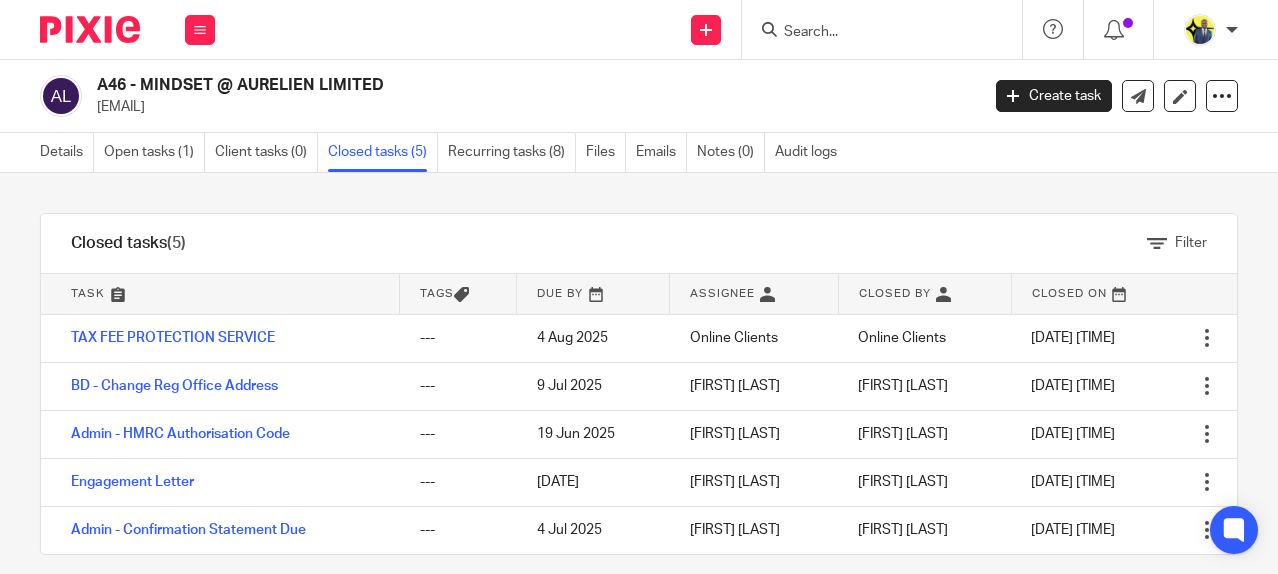 scroll, scrollTop: 0, scrollLeft: 0, axis: both 